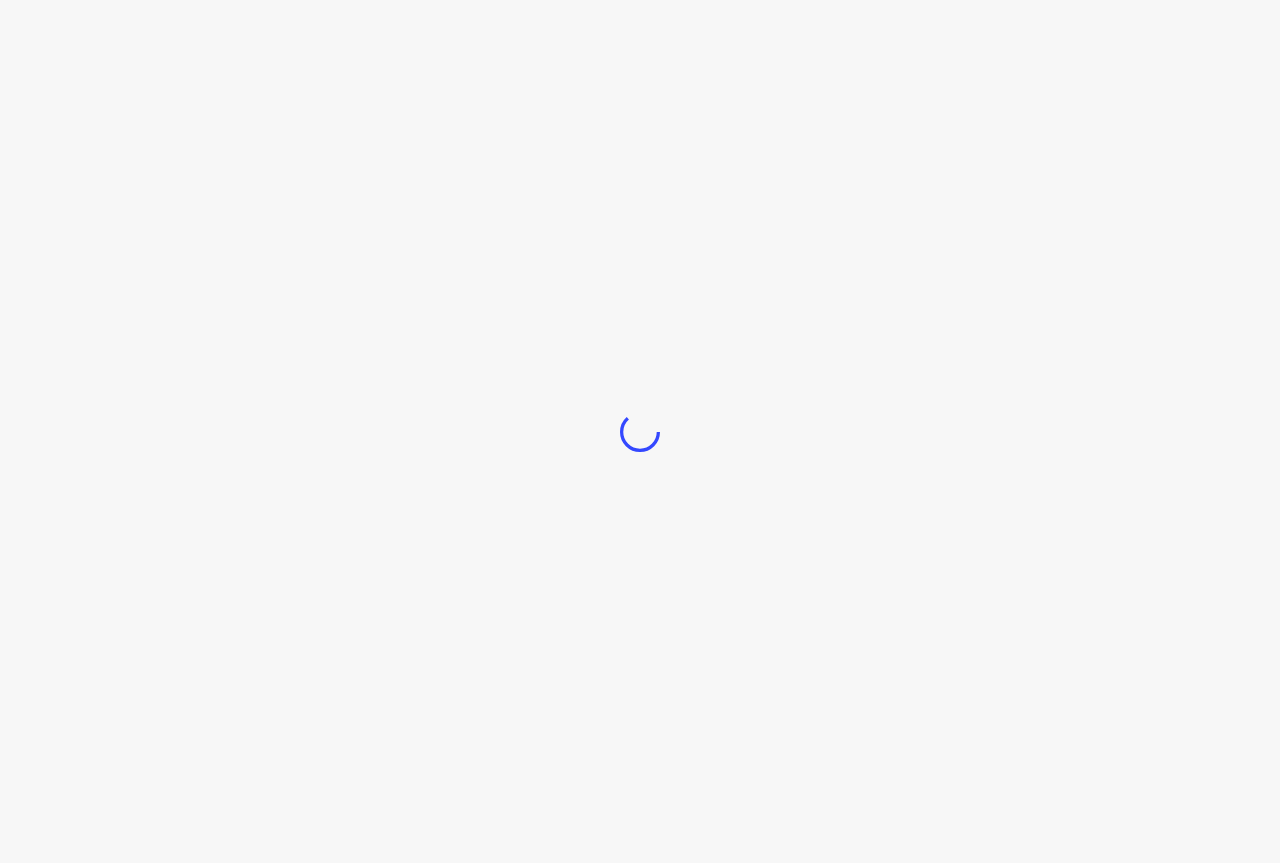 scroll, scrollTop: 0, scrollLeft: 0, axis: both 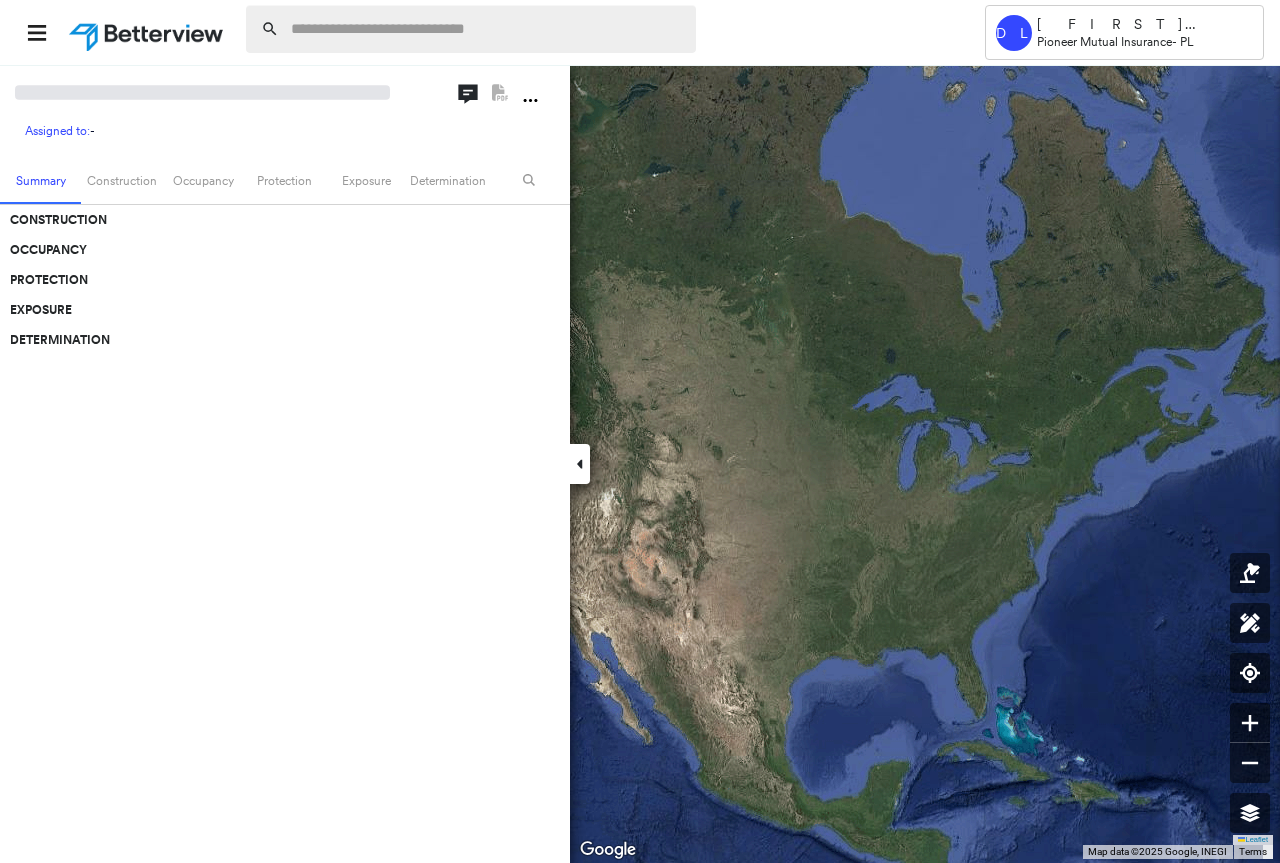 click at bounding box center [487, 29] 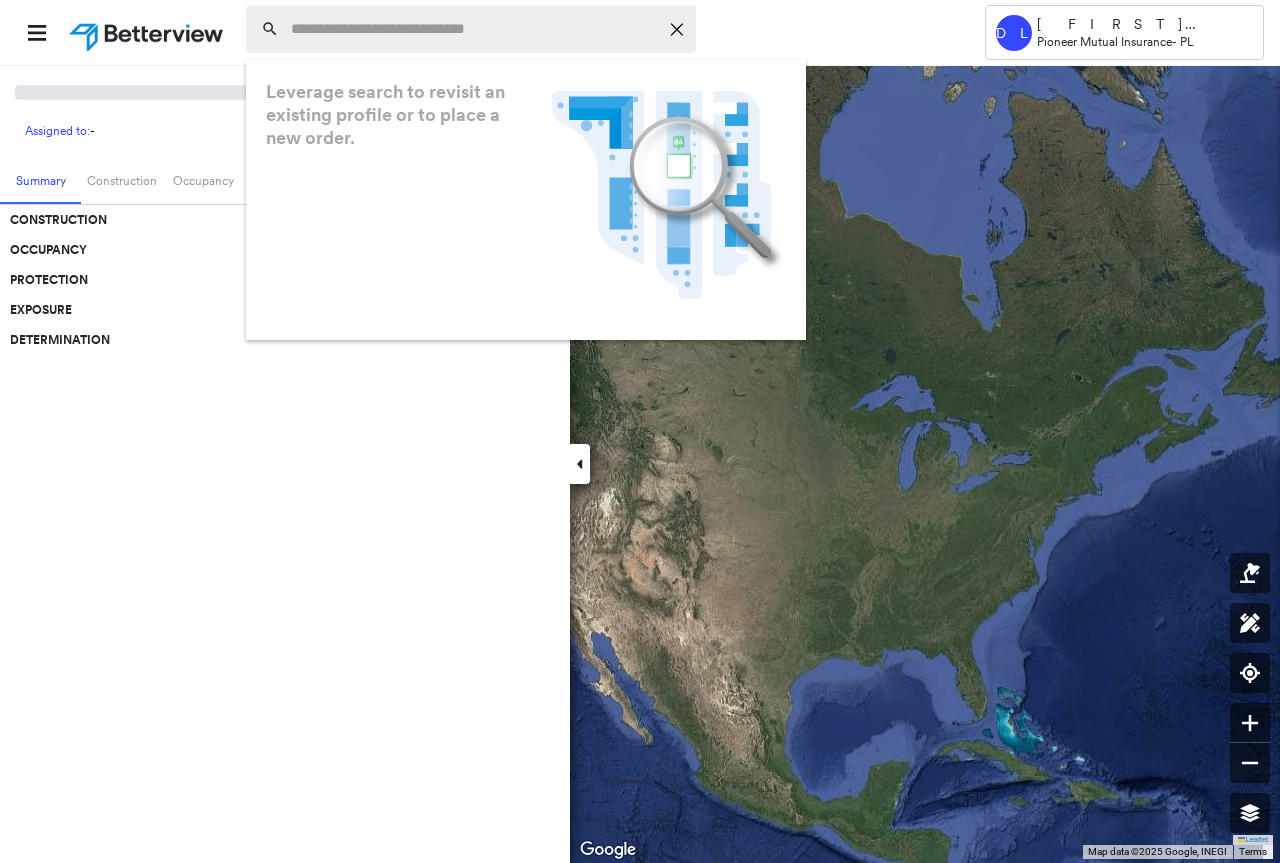 click at bounding box center (474, 29) 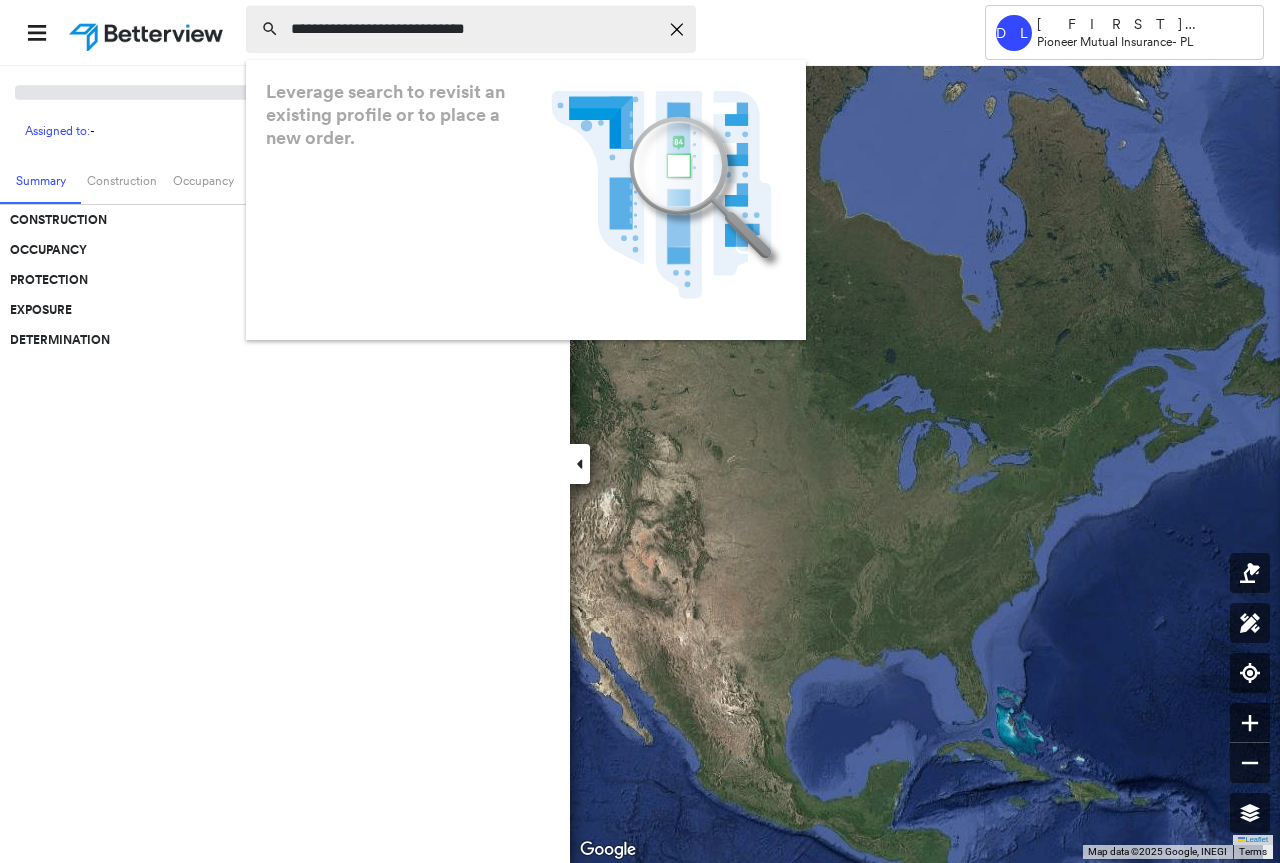 type on "**********" 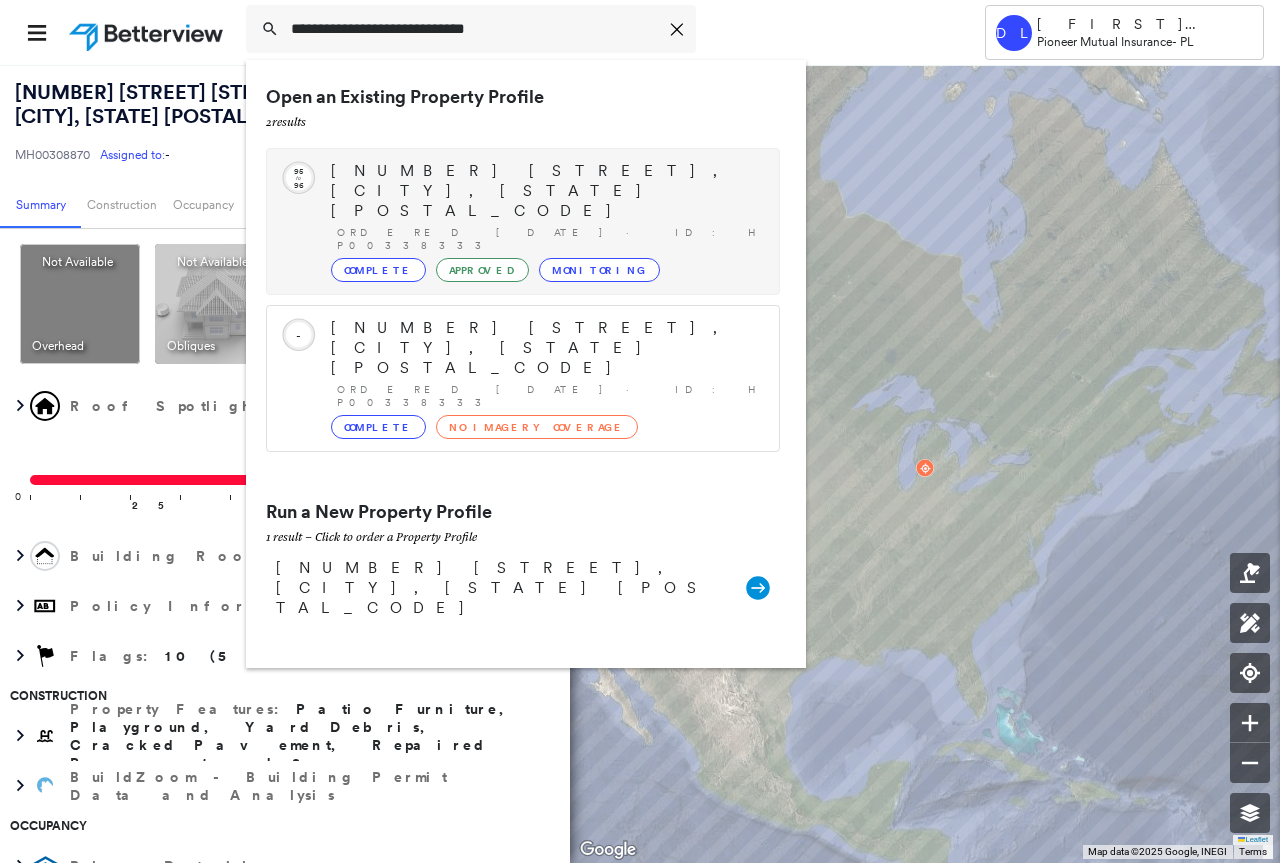 click on "Complete" at bounding box center (378, 270) 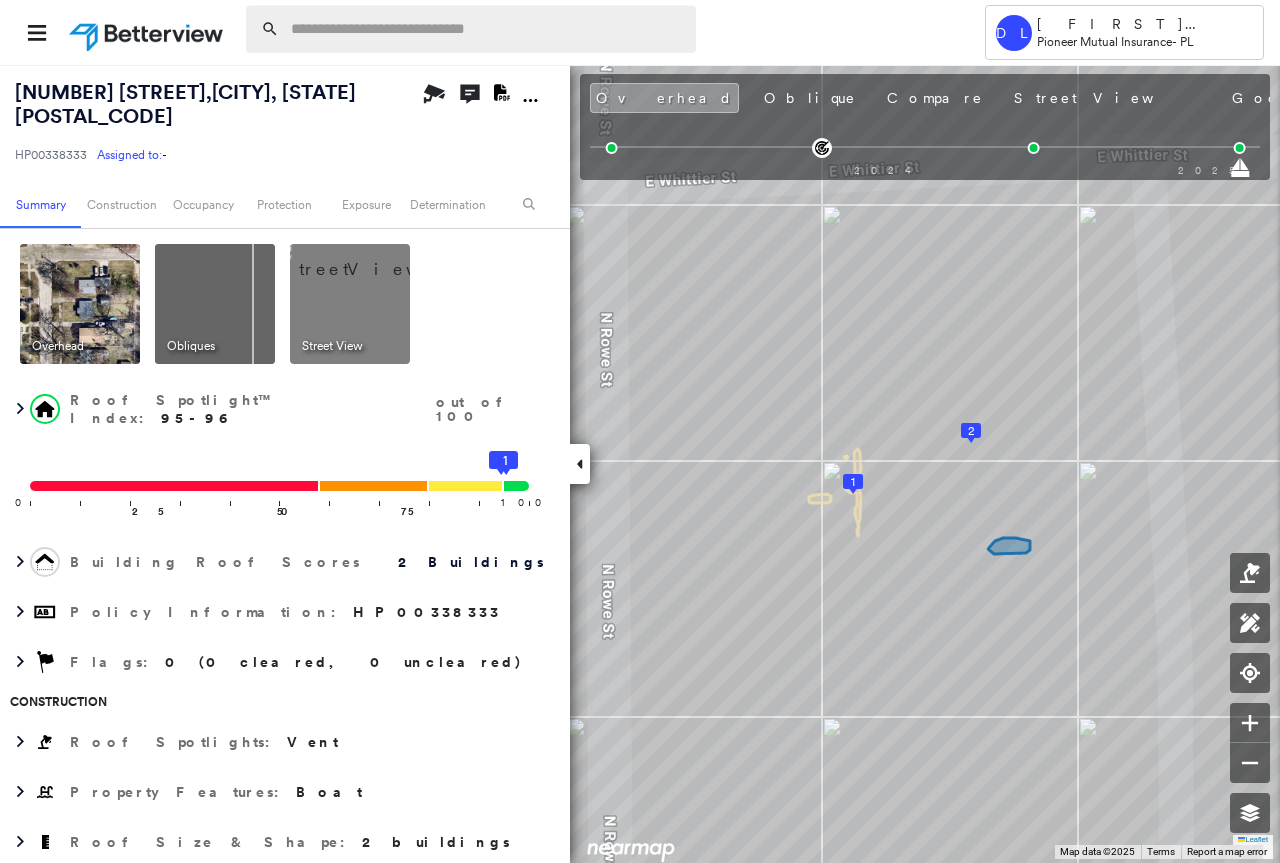 click at bounding box center (487, 29) 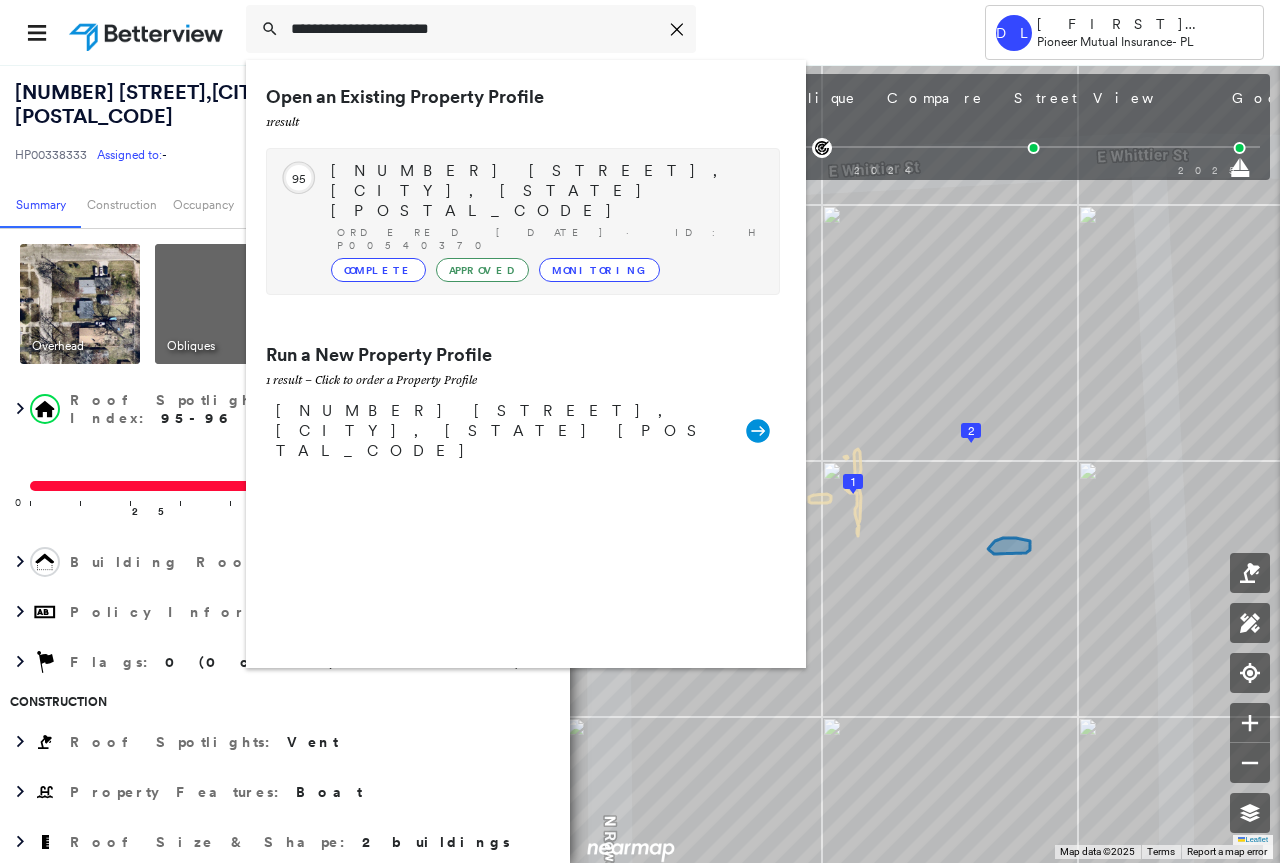 type on "**********" 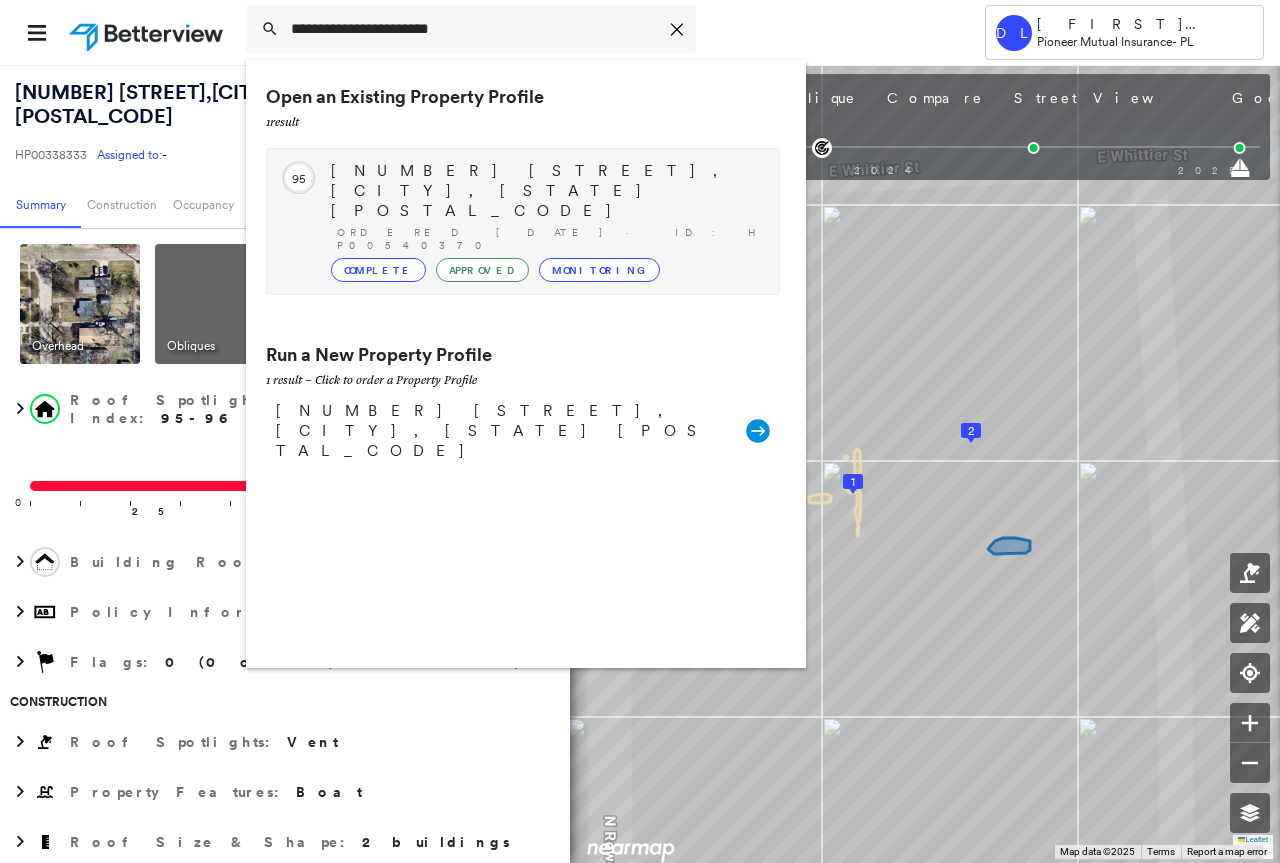click on "Complete" at bounding box center (378, 270) 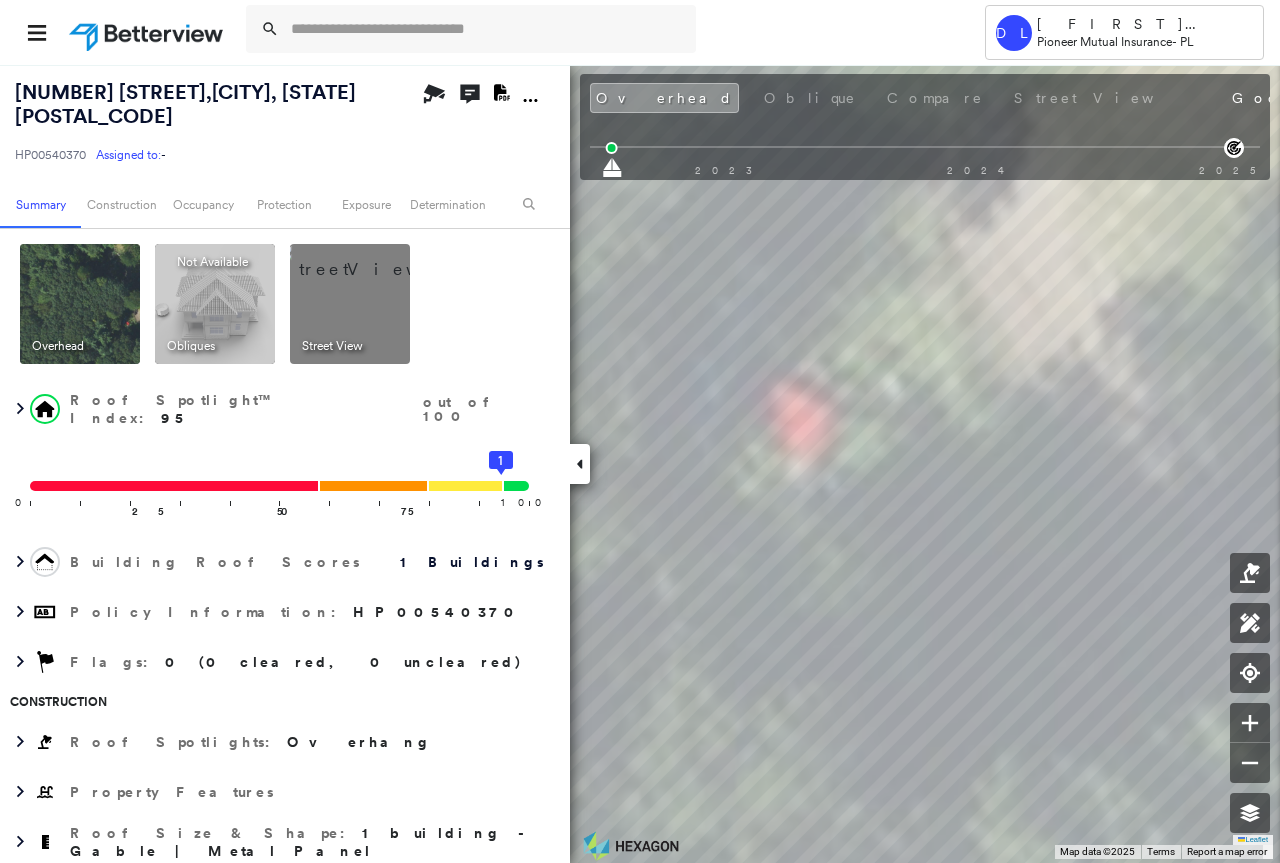 click on "Open Comments" 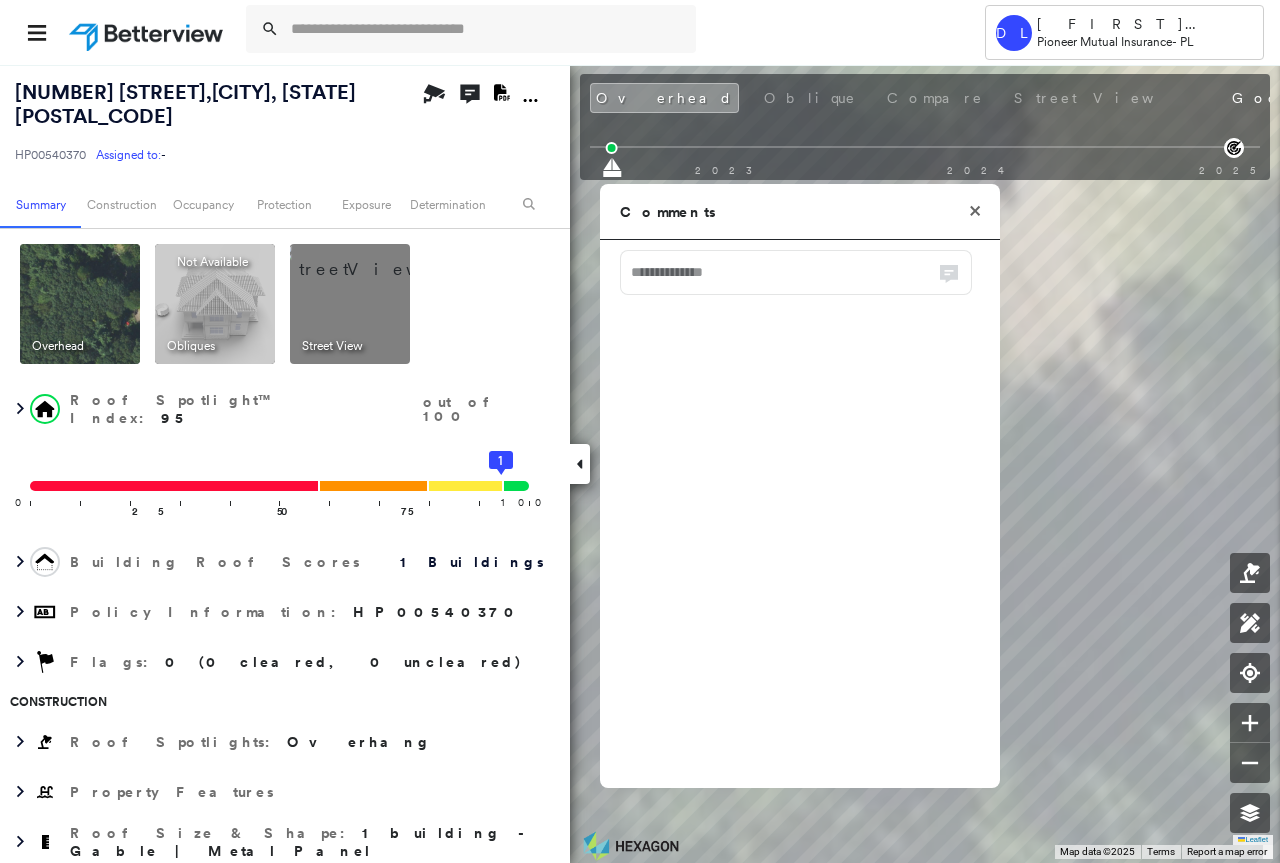 click 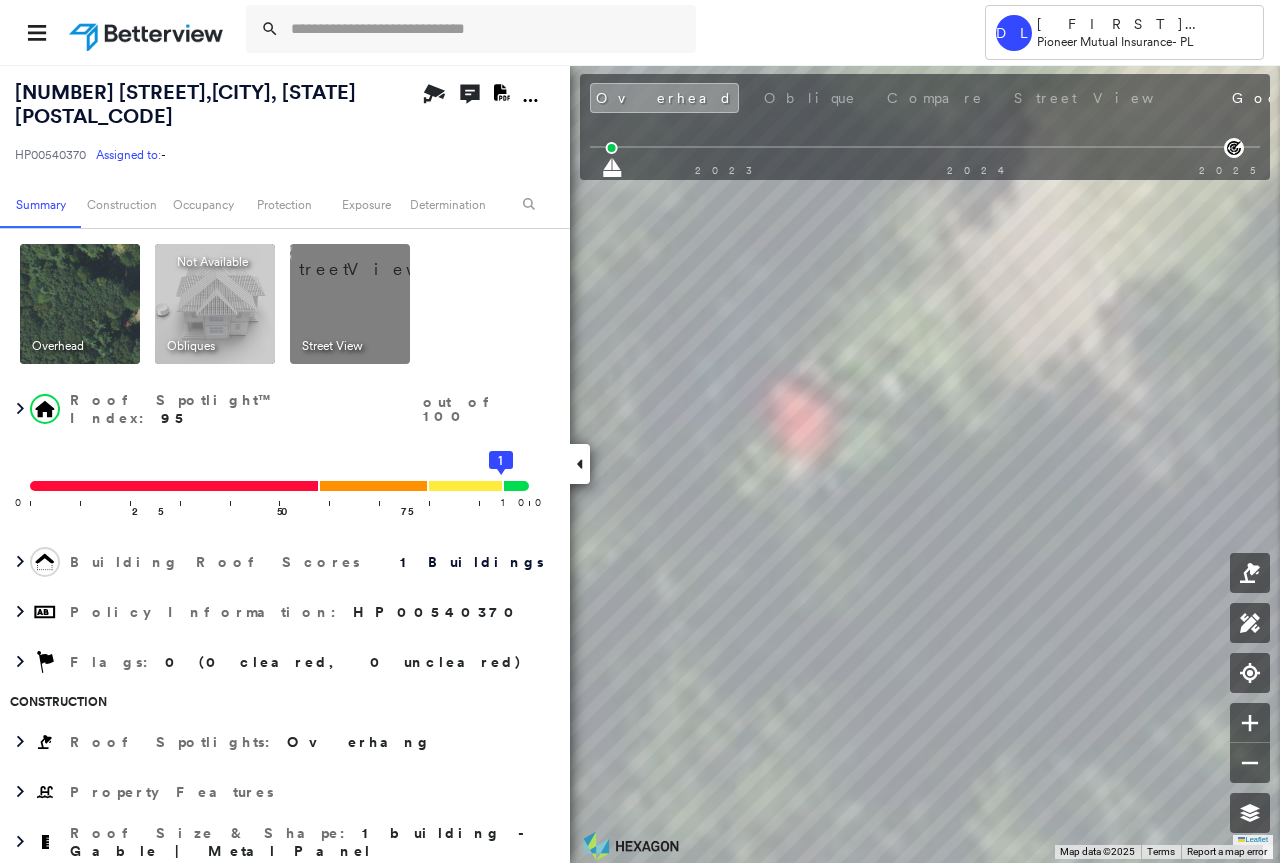 click on "Open Comments" 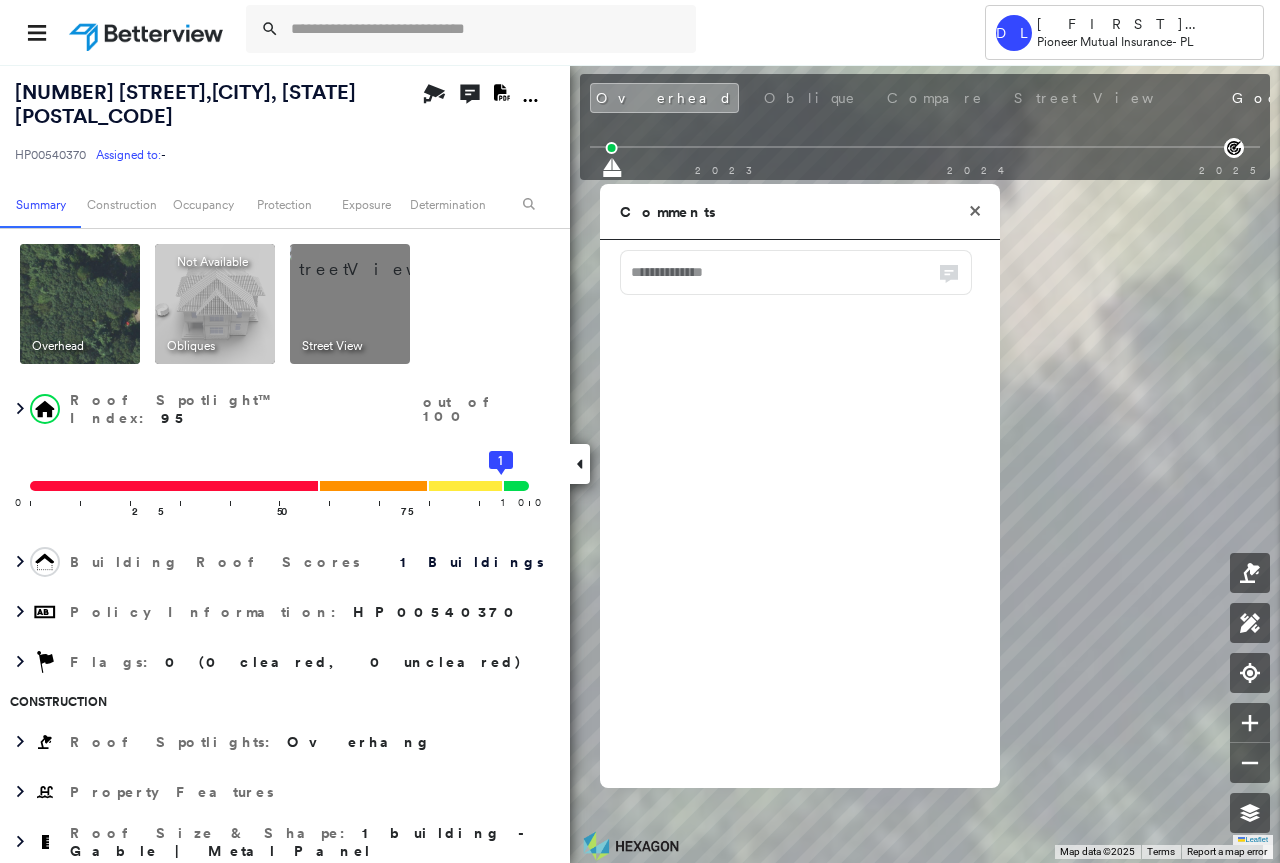 click 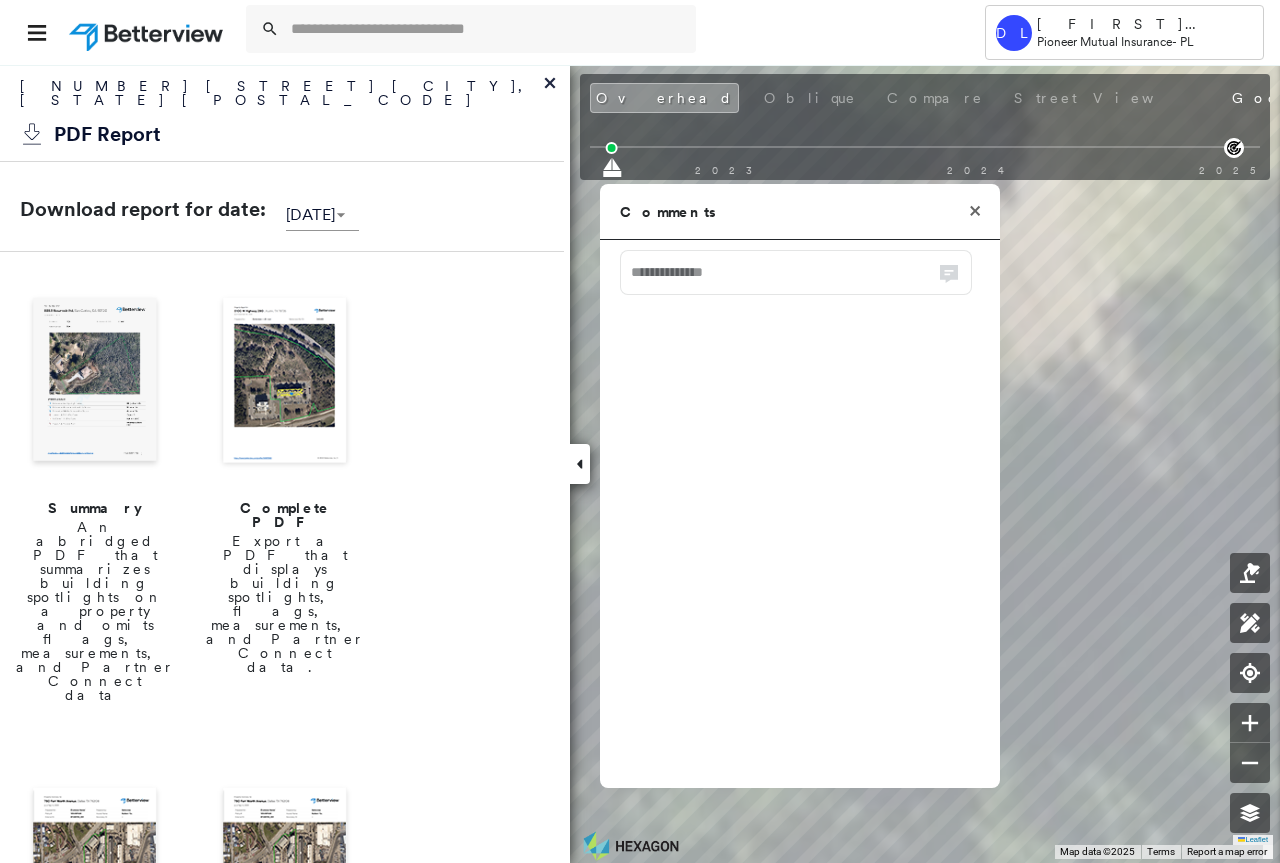 click at bounding box center (285, 382) 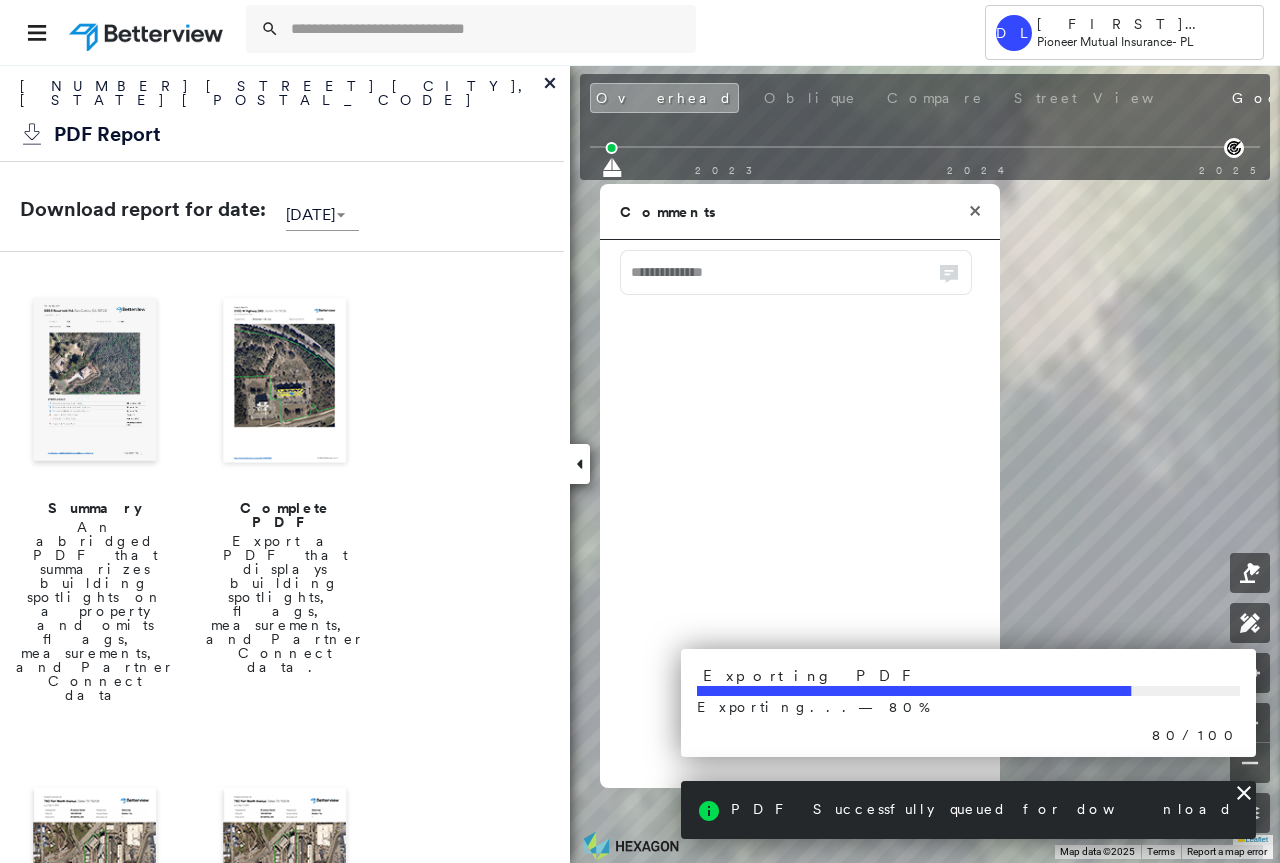 click on "Comments" at bounding box center (800, 212) 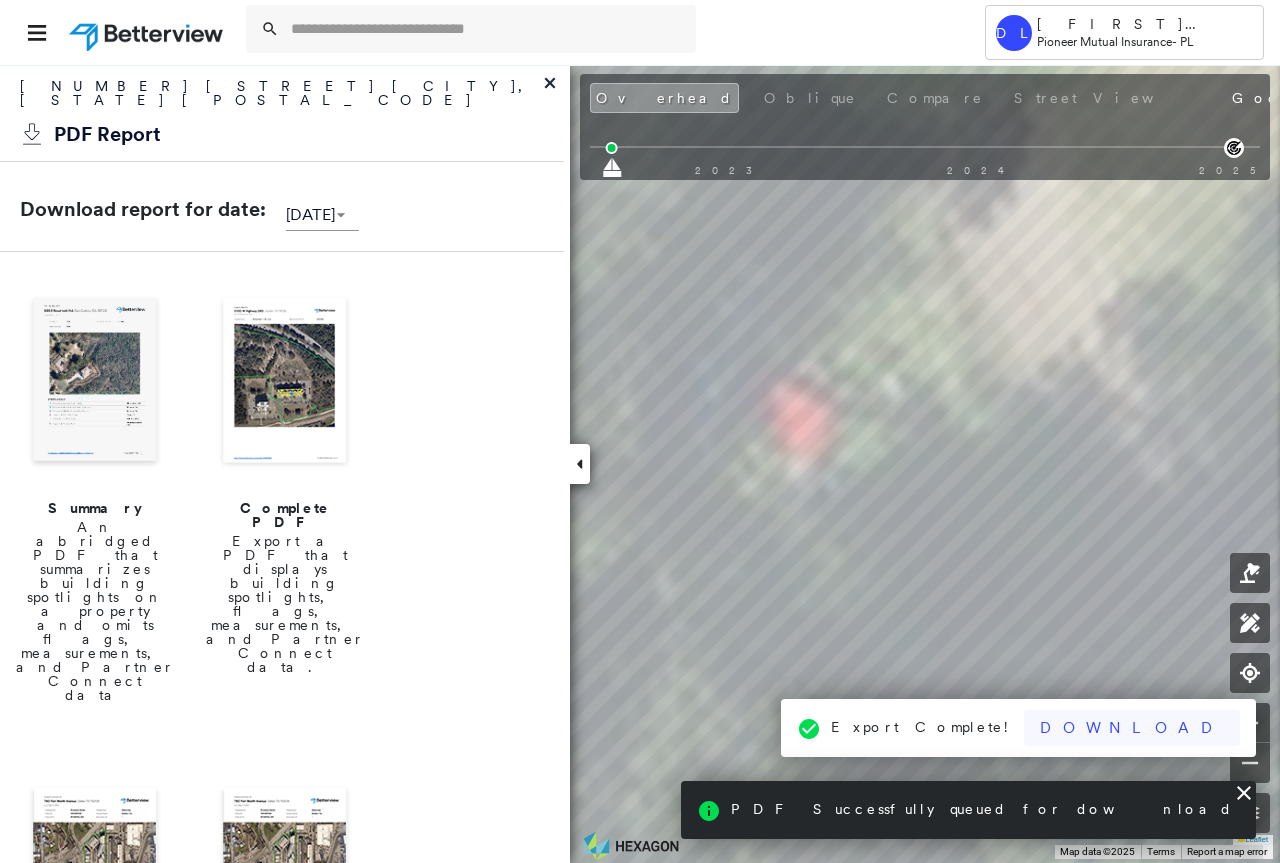 click on "Download" at bounding box center (1132, 728) 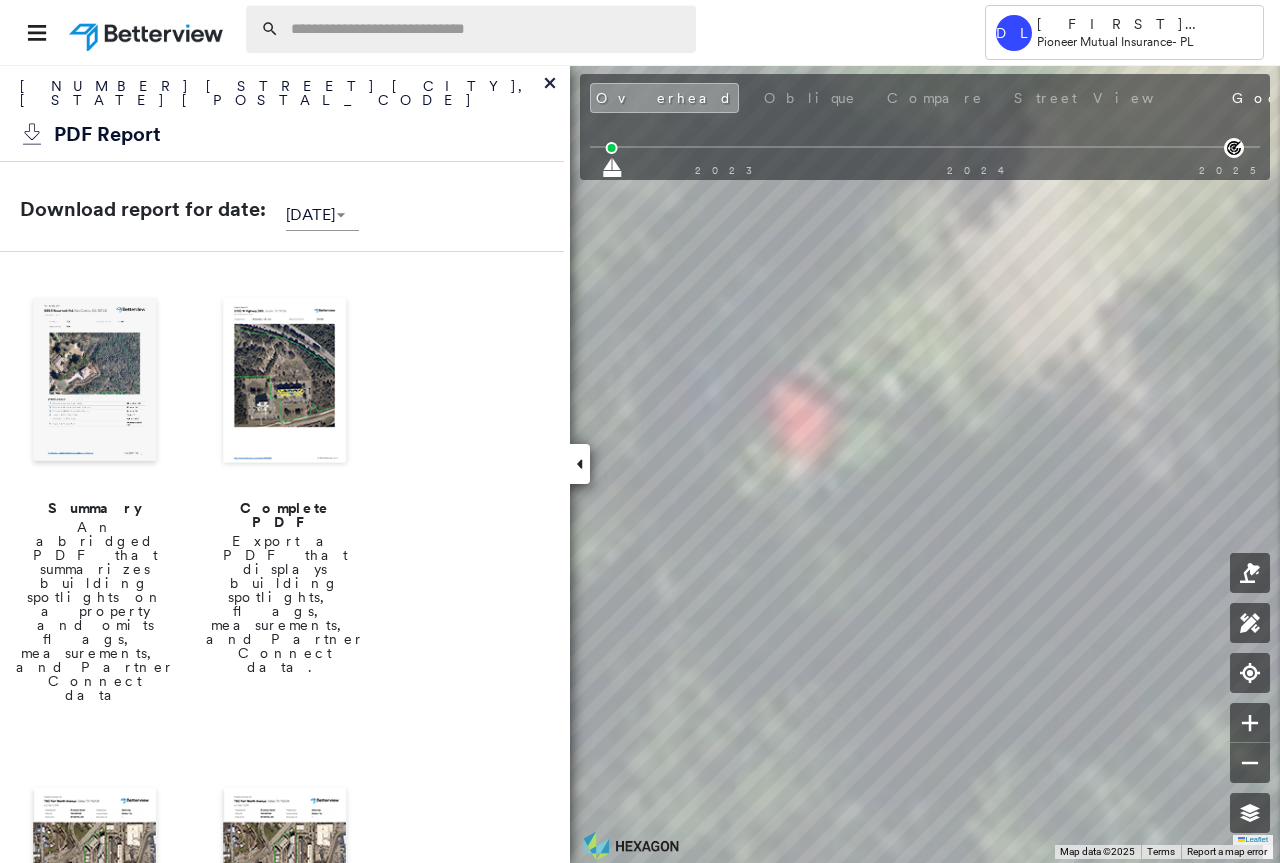 click at bounding box center [487, 29] 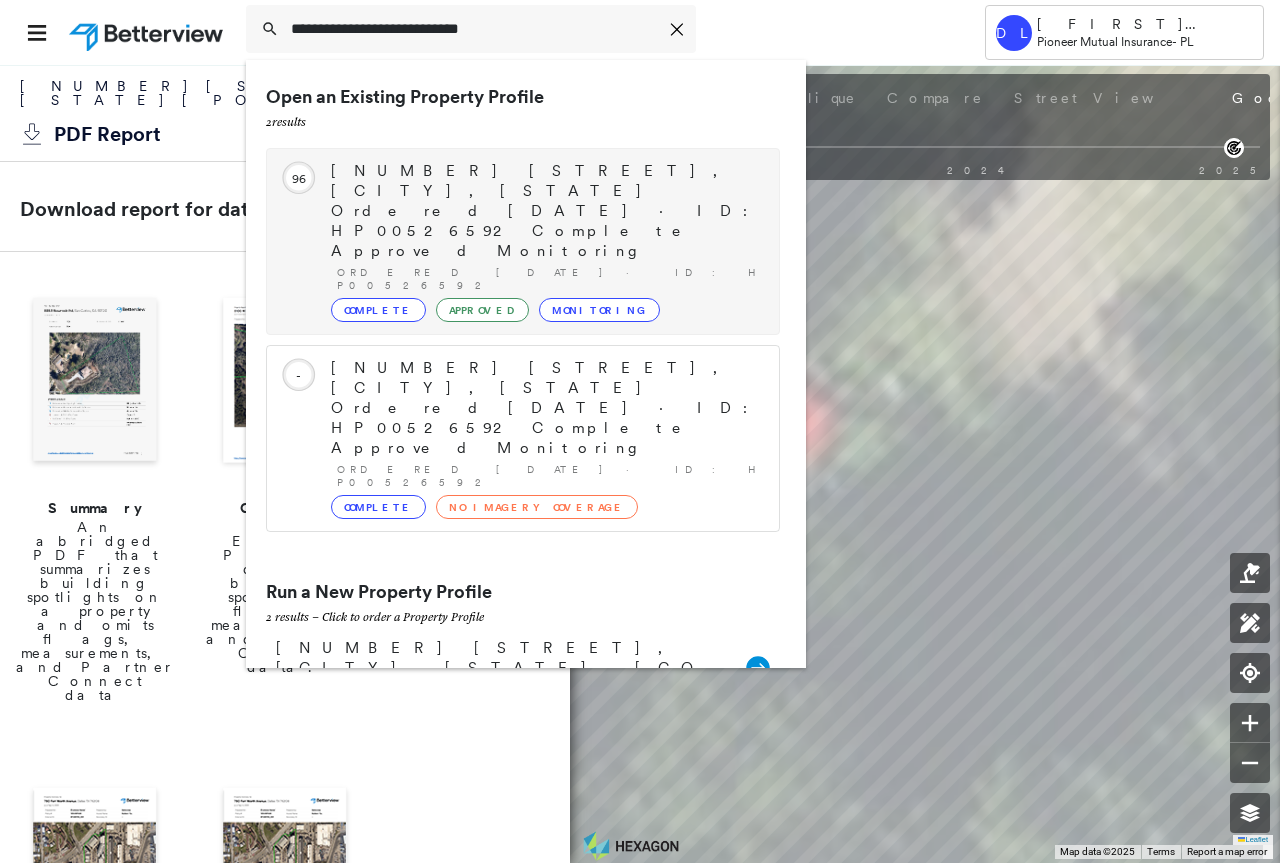 type on "**********" 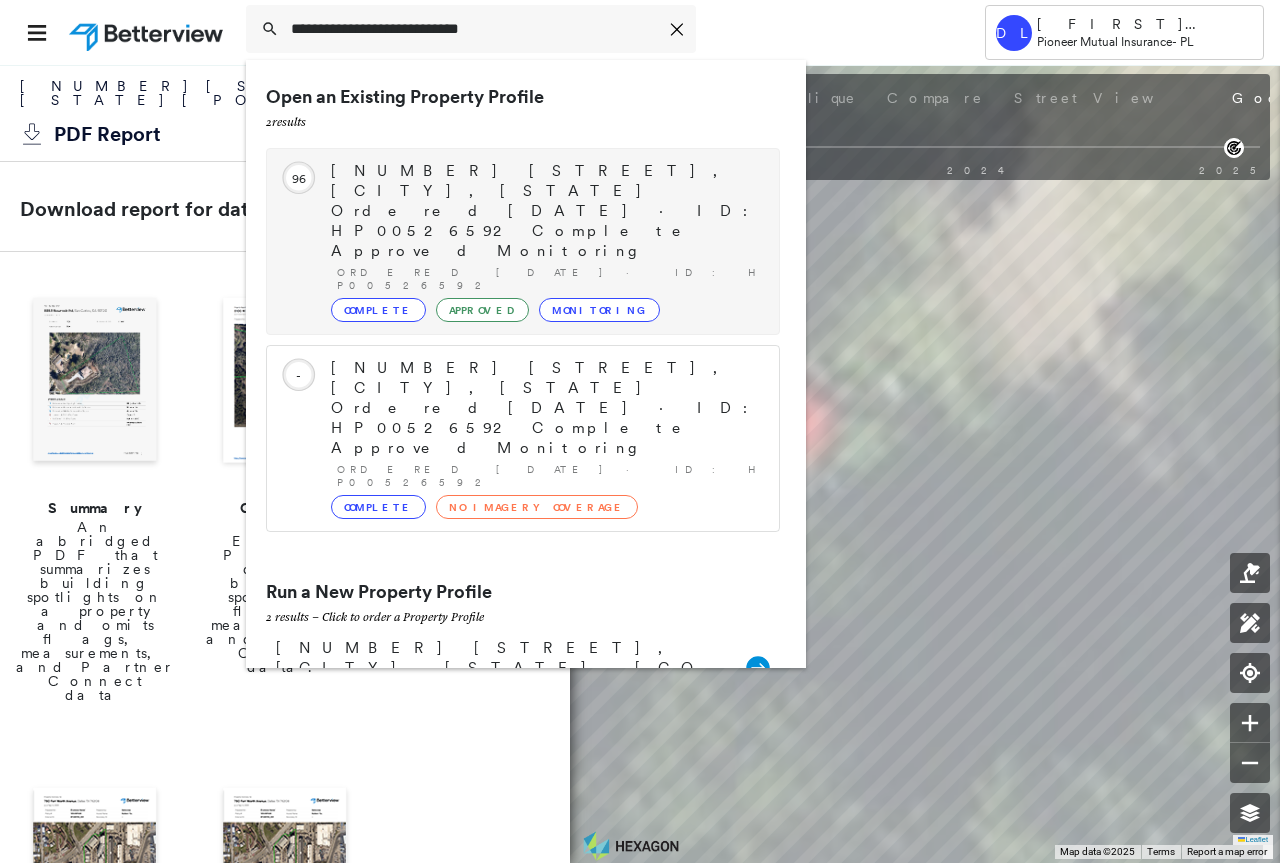 click on "[NUMBER] [STREET], [CITY], [STATE] Ordered [DATE] · ID: HP00526592 Complete Approved Monitoring" at bounding box center (545, 241) 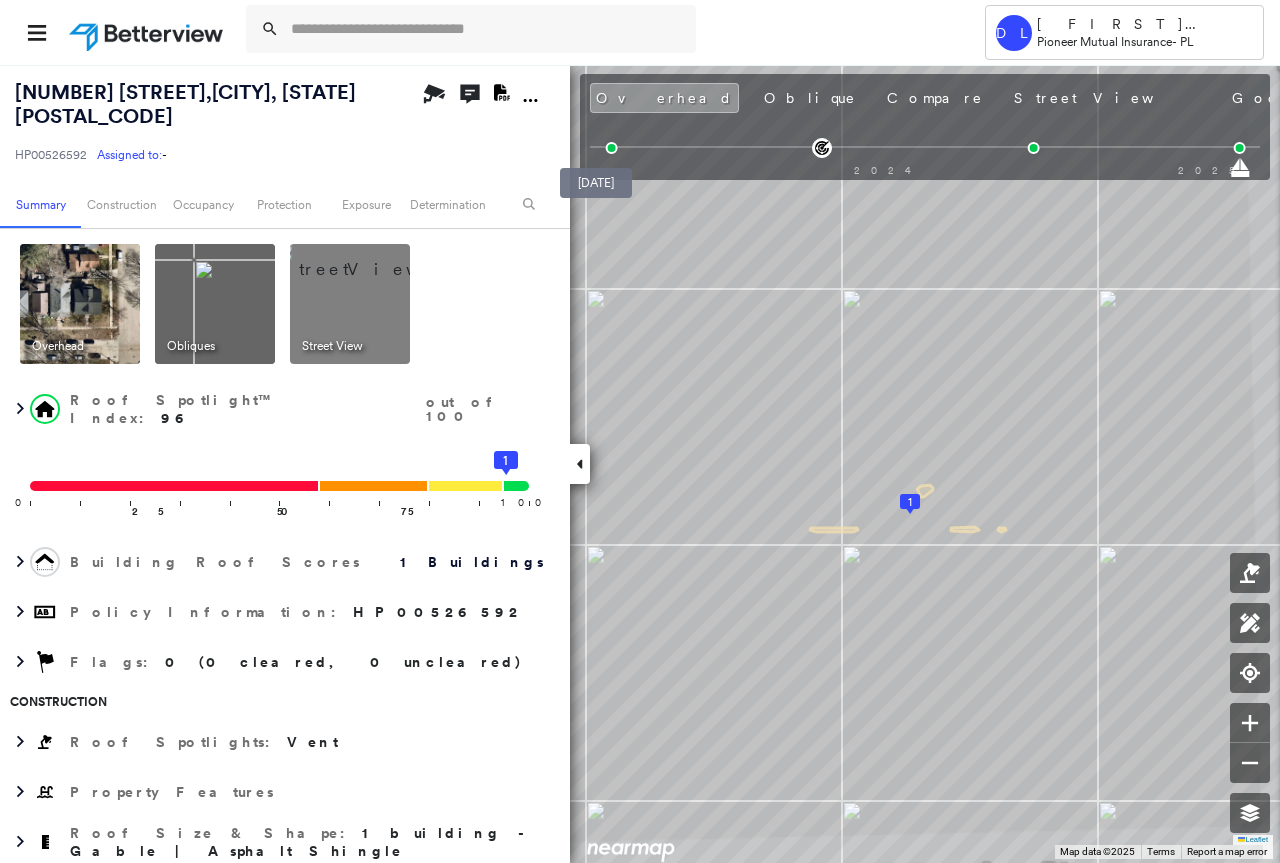 click at bounding box center [612, 148] 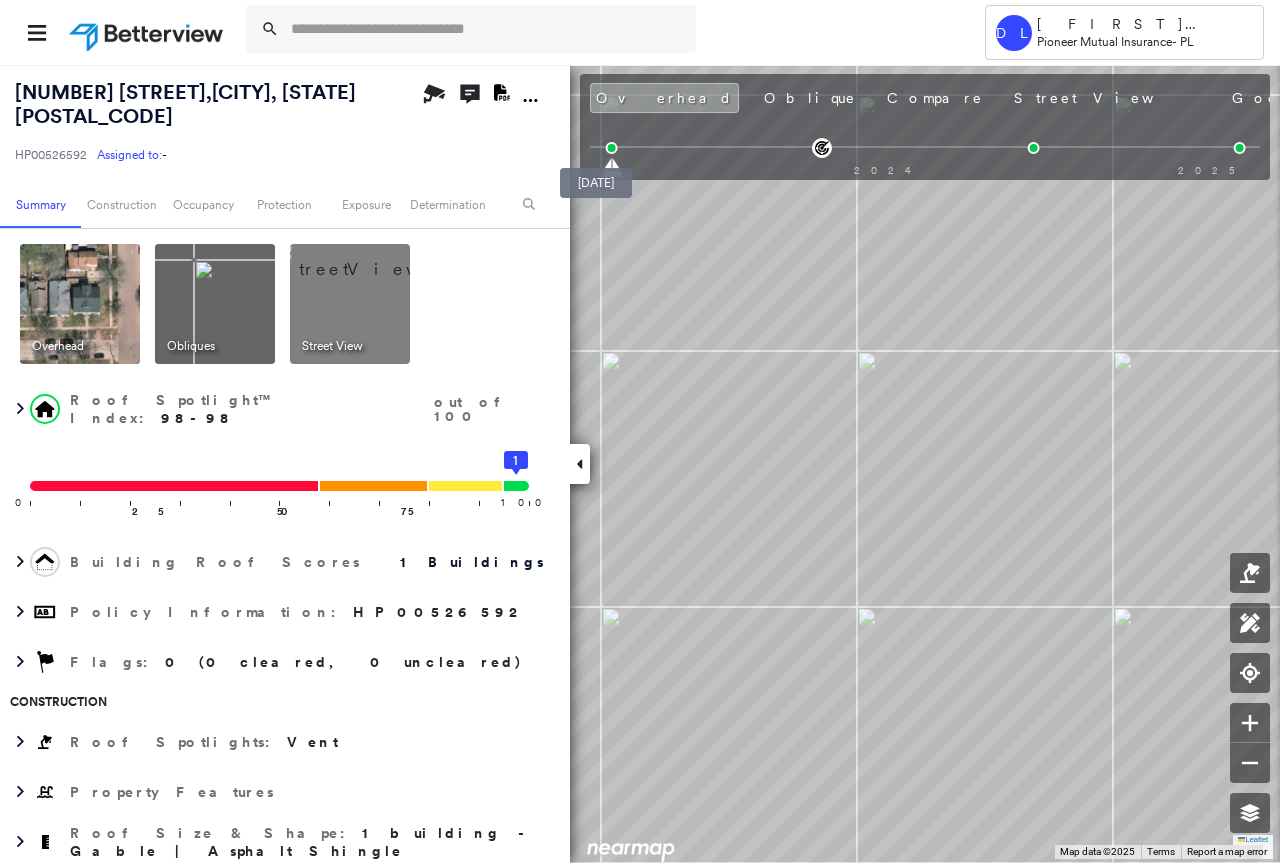 click at bounding box center (612, 148) 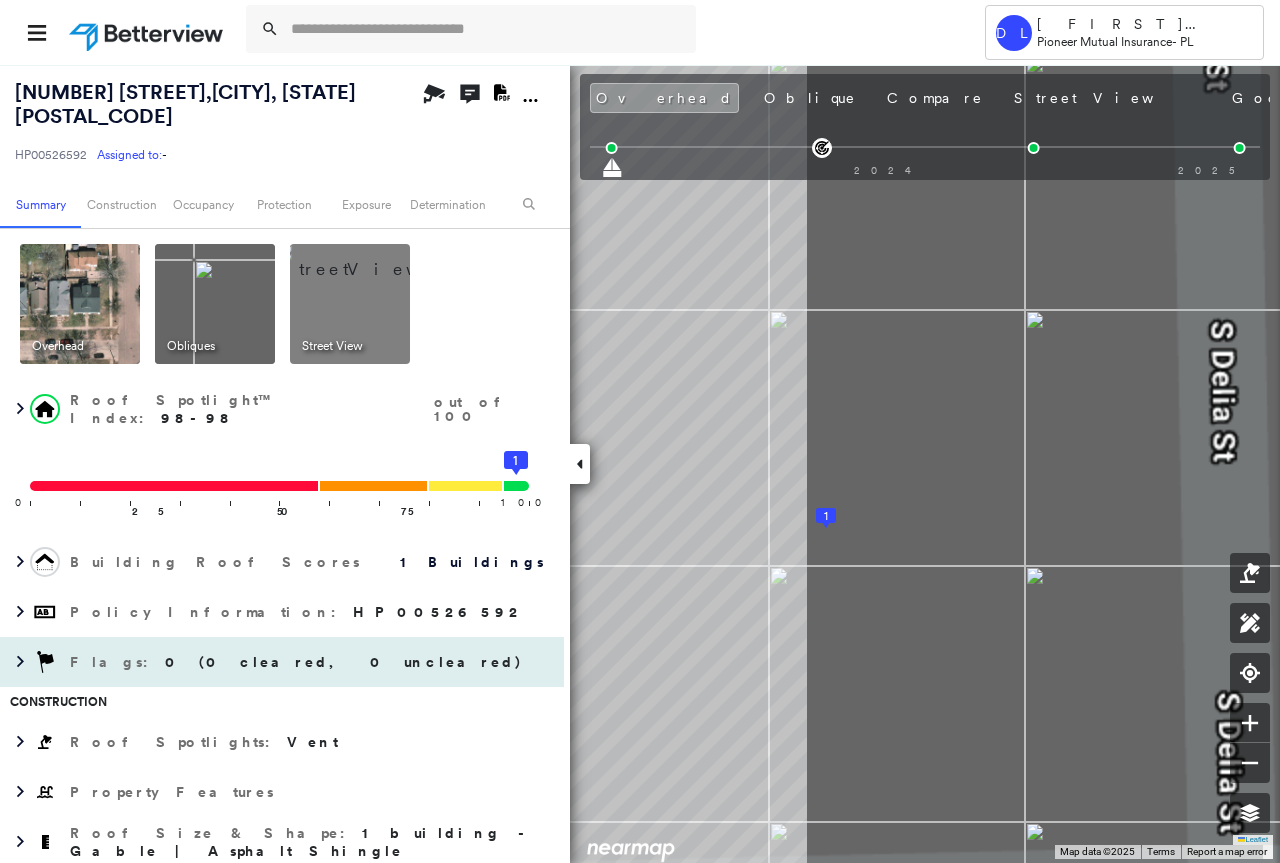 click on "[NUMBER] [STREET] ,  [CITY], [STATE] [POSTAL_CODE] HP00526592 Assigned to:  - Assigned to:  - HP00526592 Assigned to:  - Open Comments Download PDF Report Summary Construction Occupancy Protection Exposure Determination Overhead Obliques Street View Roof Spotlight™ Index :  98-98 out of 100 0 100 25 50 75 1 Building Roof Scores 1 Buildings Policy Information :  HP00526592 Flags :  0 (0 cleared, 0 uncleared) Construction Roof Spotlights :  Vent Property Features Roof Size & Shape :  1 building  - Gable | Asphalt Shingle Assessor and MLS Details BuildZoom - Building Permit Data and Analysis ReportAll Assessors Occupancy Ownership Place Detail TripAdvisor - Nearest Locations Smarty Streets - Surrounding Properties National Registry of Historic Places Protection US Fire Administration: Nearest Fire Stations Exposure Determination Flags :  0 (0 cleared, 0 uncleared) Uncleared Flags (0) Cleared Flags  (0) There are no  uncleared  flags. Action Taken New Entry History Quote/New Business General Save" at bounding box center [640, 463] 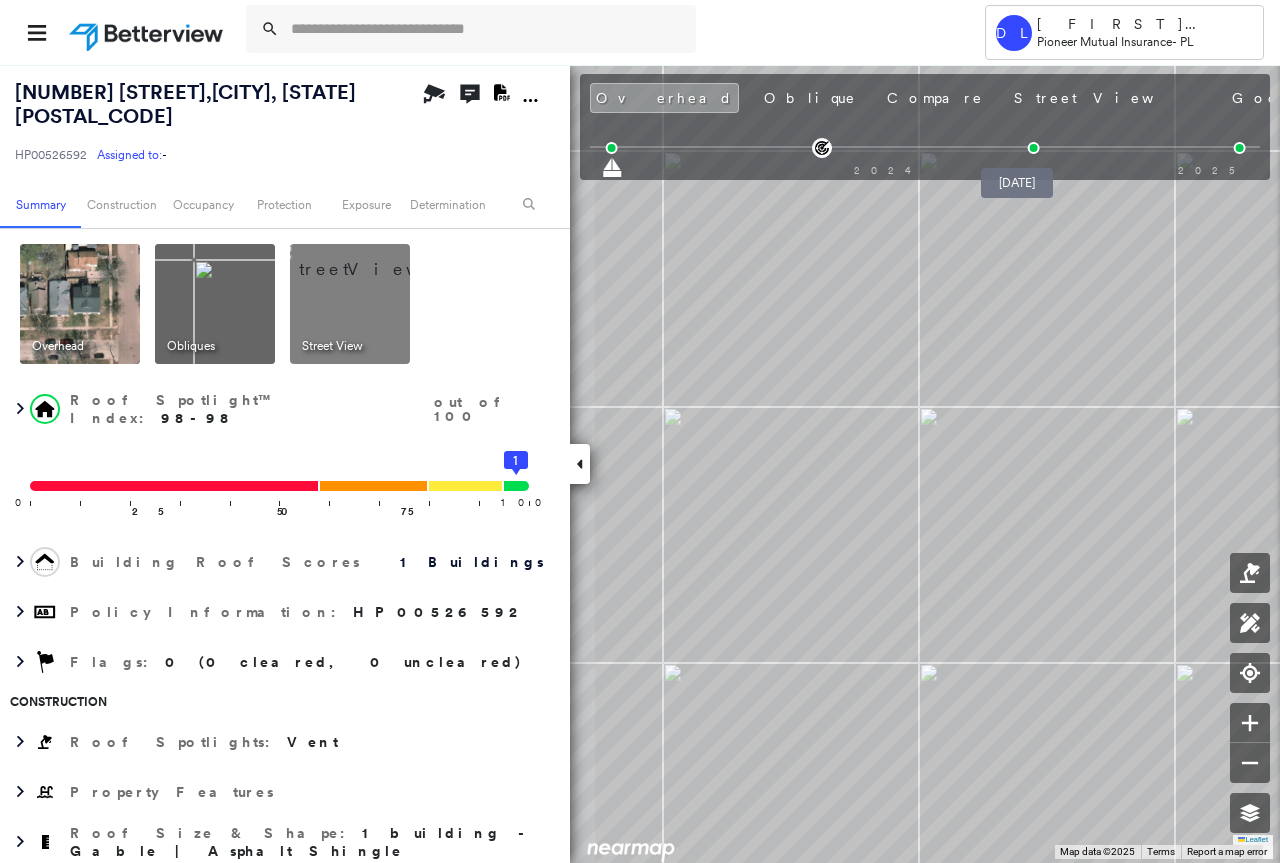 click at bounding box center [1034, 148] 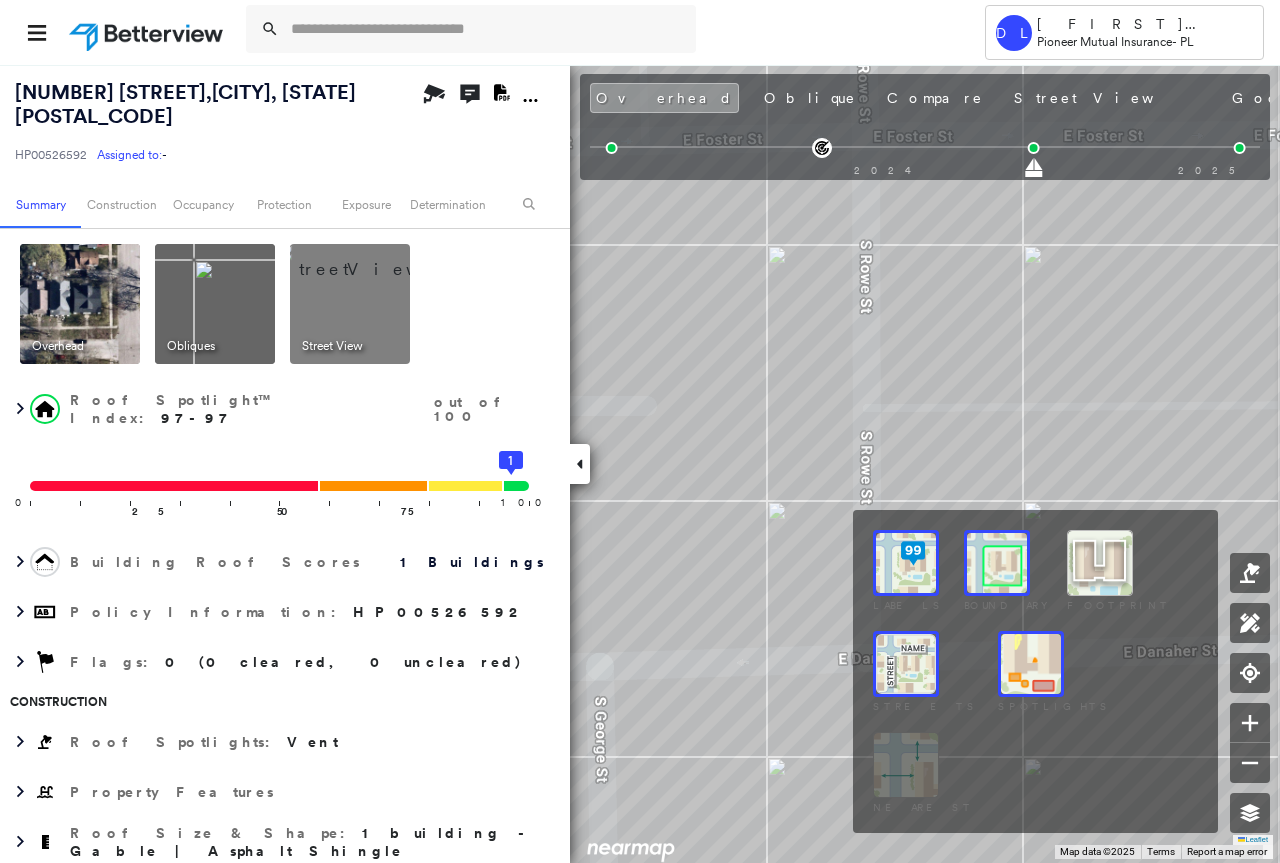 click at bounding box center [997, 563] 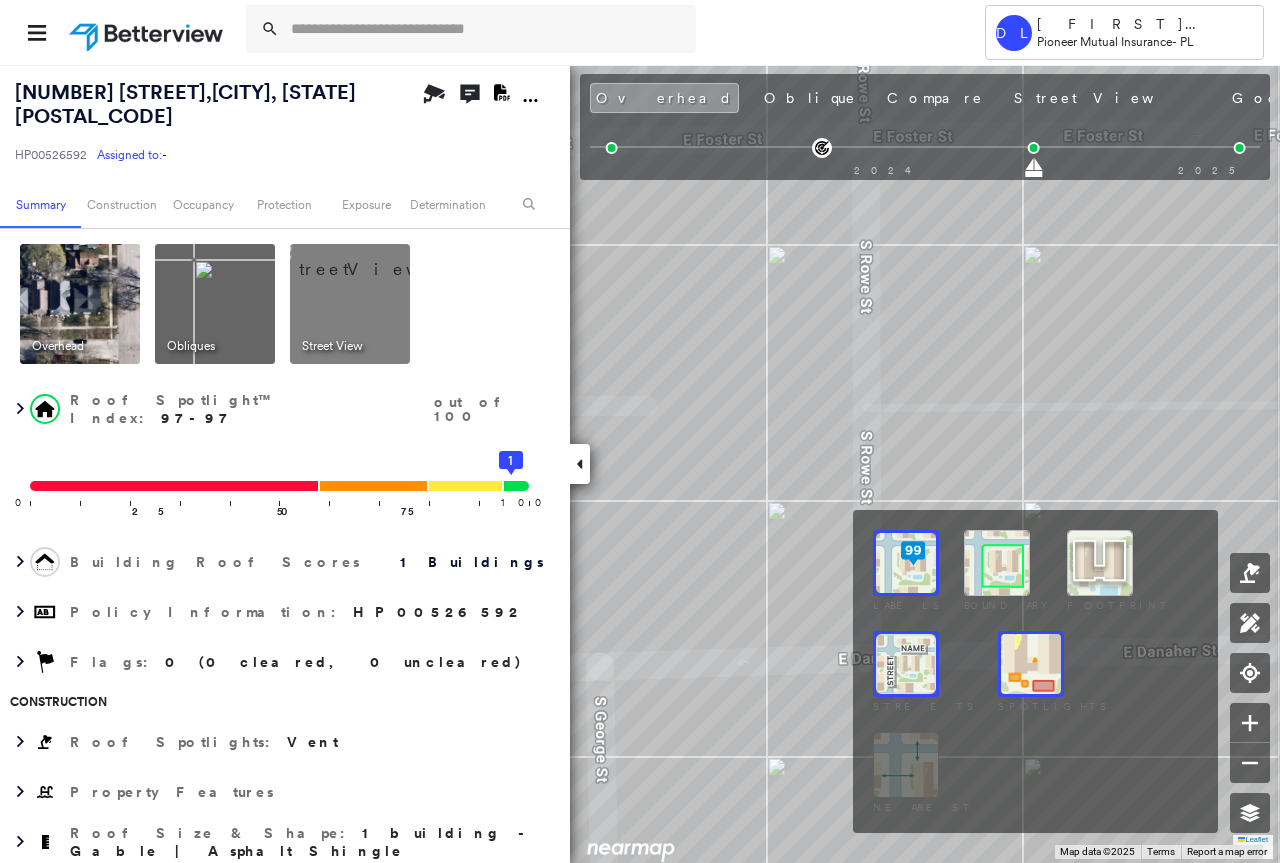 click at bounding box center (997, 563) 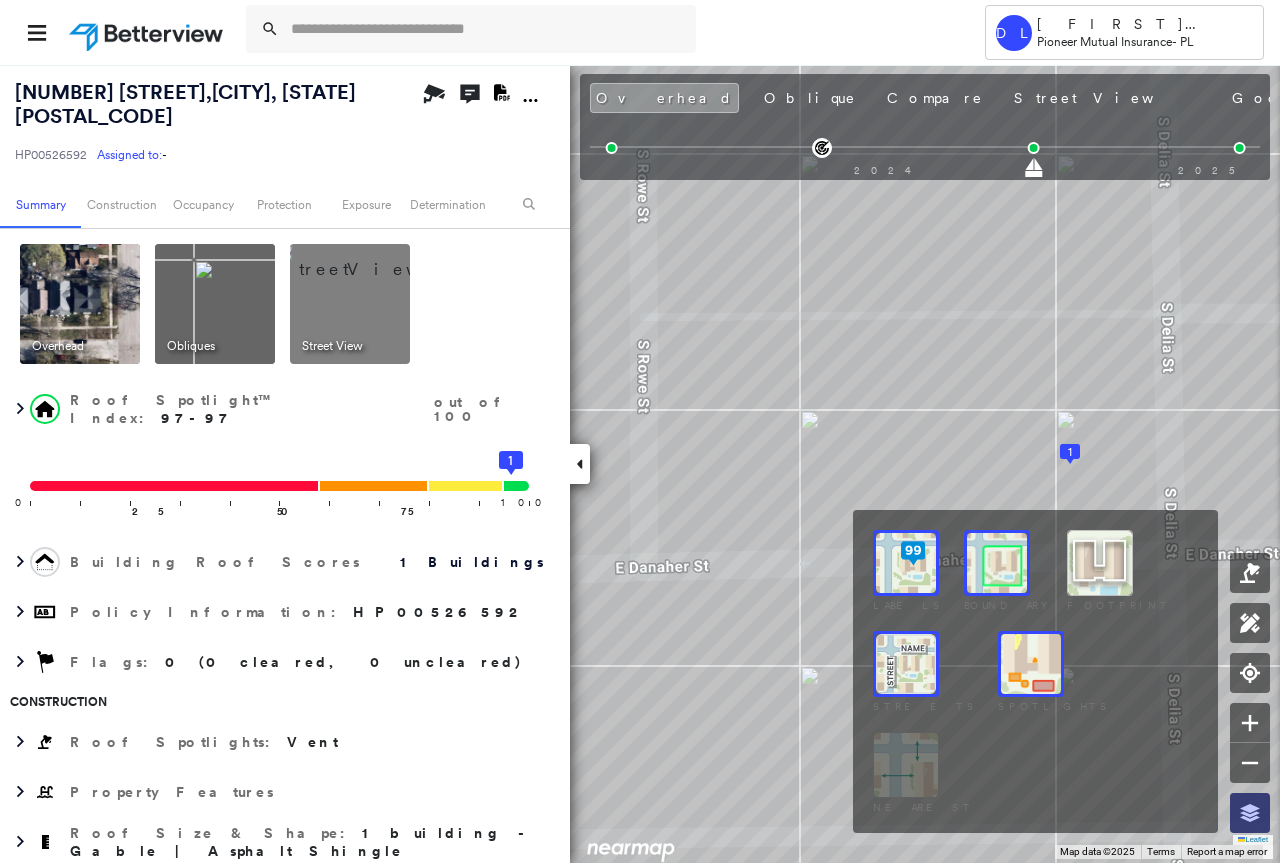 click 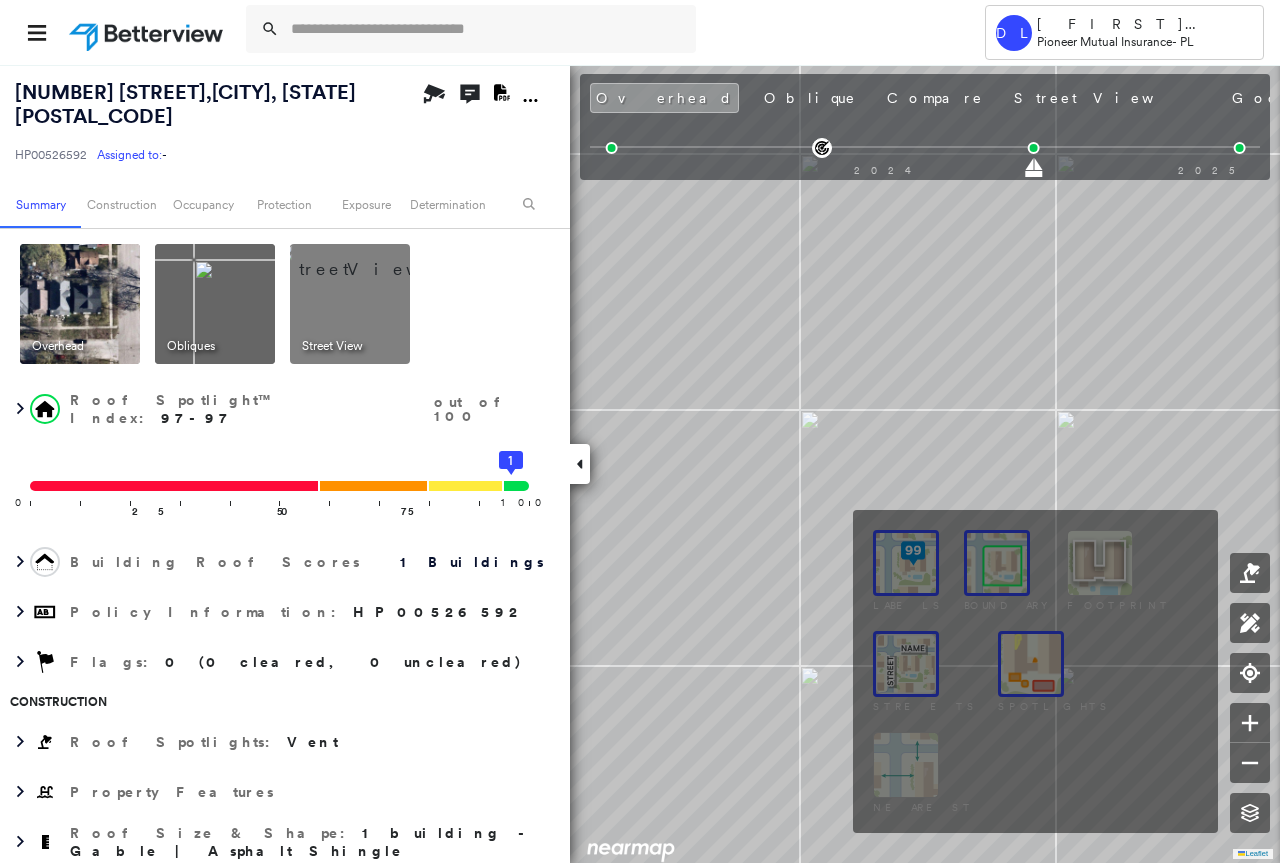 click at bounding box center [1031, 664] 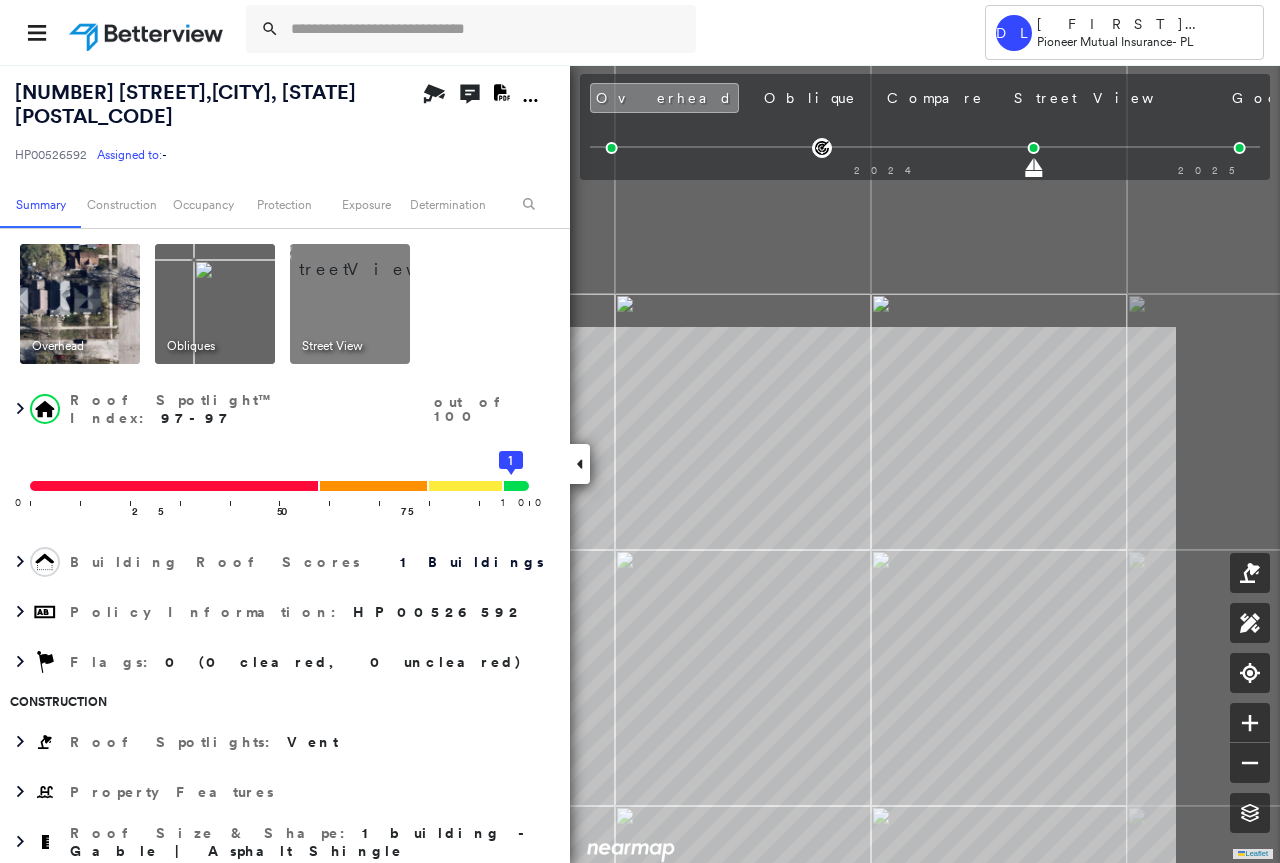 click on "Tower DL [FIRST] [LAST] Pioneer Mutual Insurance  -   PL [NUMBER] [STREET] ,  [CITY], [STATE] [POSTAL_CODE] HP00526592 Assigned to:  - Assigned to:  - HP00526592 Assigned to:  - Open Comments Download PDF Report Summary Construction Occupancy Protection Exposure Determination Overhead Obliques Street View Roof Spotlight™ Index :  97-97 out of 100 0 100 25 50 75 1 Building Roof Scores 1 Buildings Policy Information :  HP00526592 Flags :  0 (0 cleared, 0 uncleared) Construction Roof Spotlights :  Vent Property Features Roof Size & Shape :  1 building  - Gable | Asphalt Shingle Assessor and MLS Details BuildZoom - Building Permit Data and Analysis ReportAll Assessors Occupancy Ownership Place Detail TripAdvisor - Nearest Locations Smarty Streets - Surrounding Properties National Registry of Historic Places Protection US Fire Administration: Nearest Fire Stations Exposure Determination Flags :  0 (0 cleared, 0 uncleared) Uncleared Flags (0) Cleared Flags  (0) There are no  uncleared  flags. Action Taken New Entry History Save" at bounding box center [640, 431] 